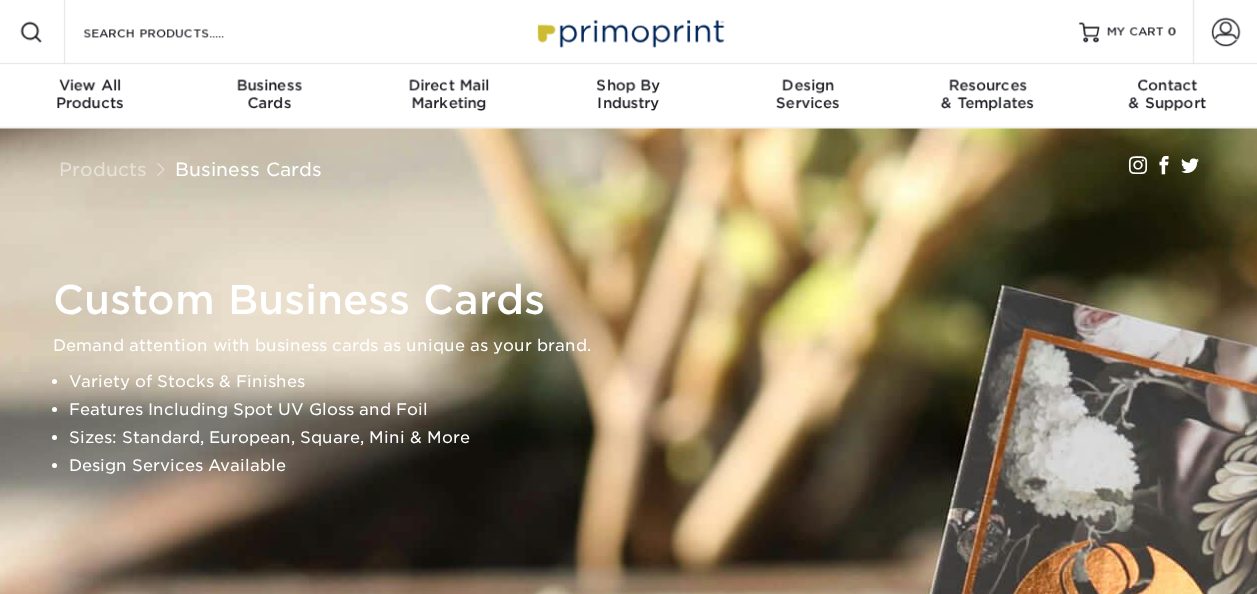 scroll, scrollTop: 0, scrollLeft: 0, axis: both 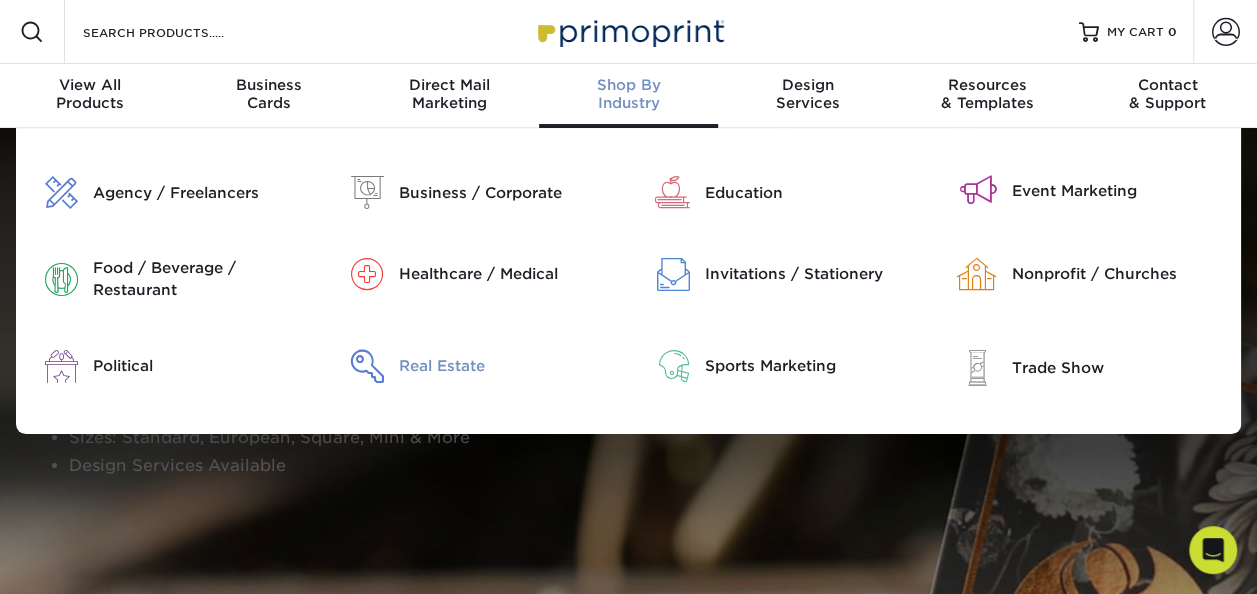 click on "Real Estate" at bounding box center (506, 366) 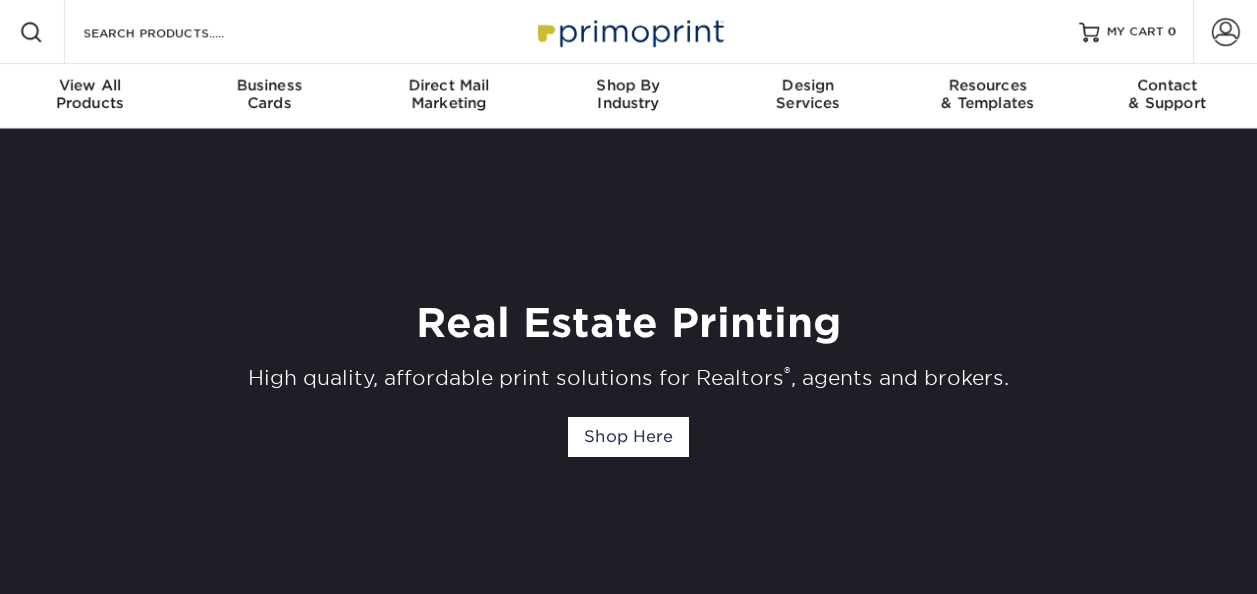 scroll, scrollTop: 0, scrollLeft: 0, axis: both 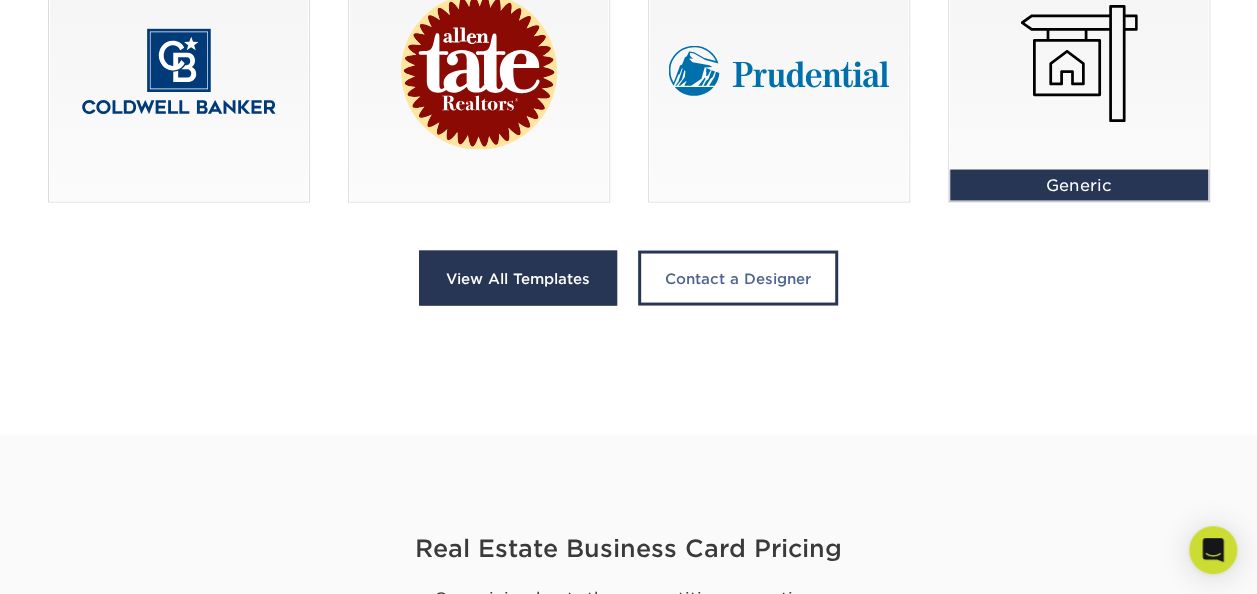 click on "View All Templates" at bounding box center [518, 277] 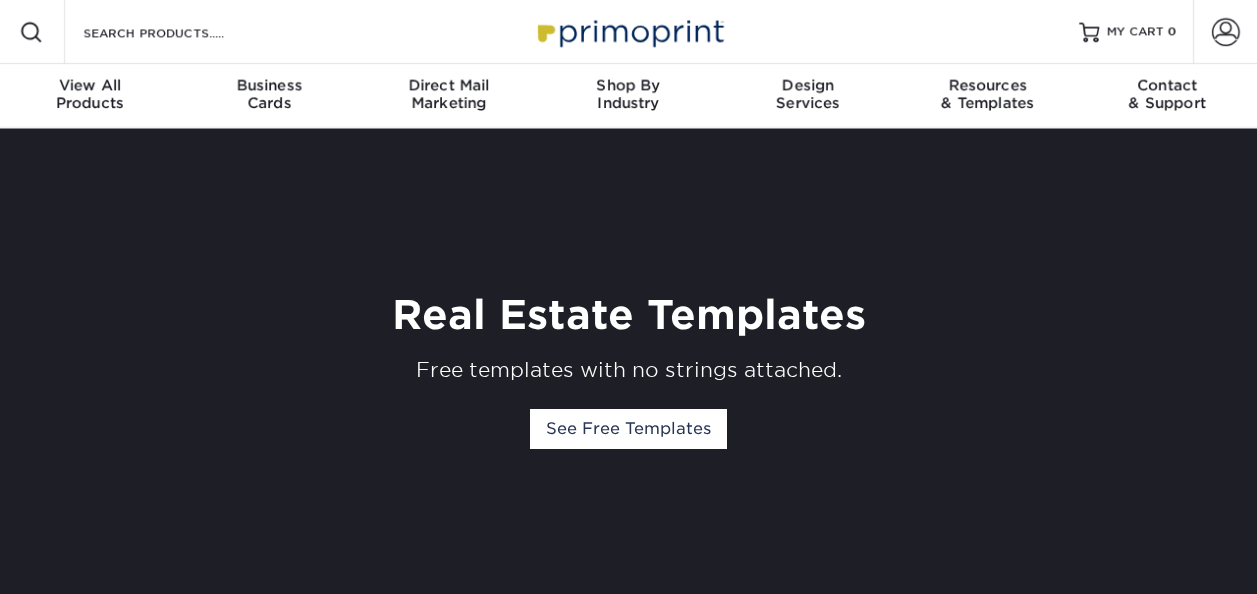scroll, scrollTop: 0, scrollLeft: 0, axis: both 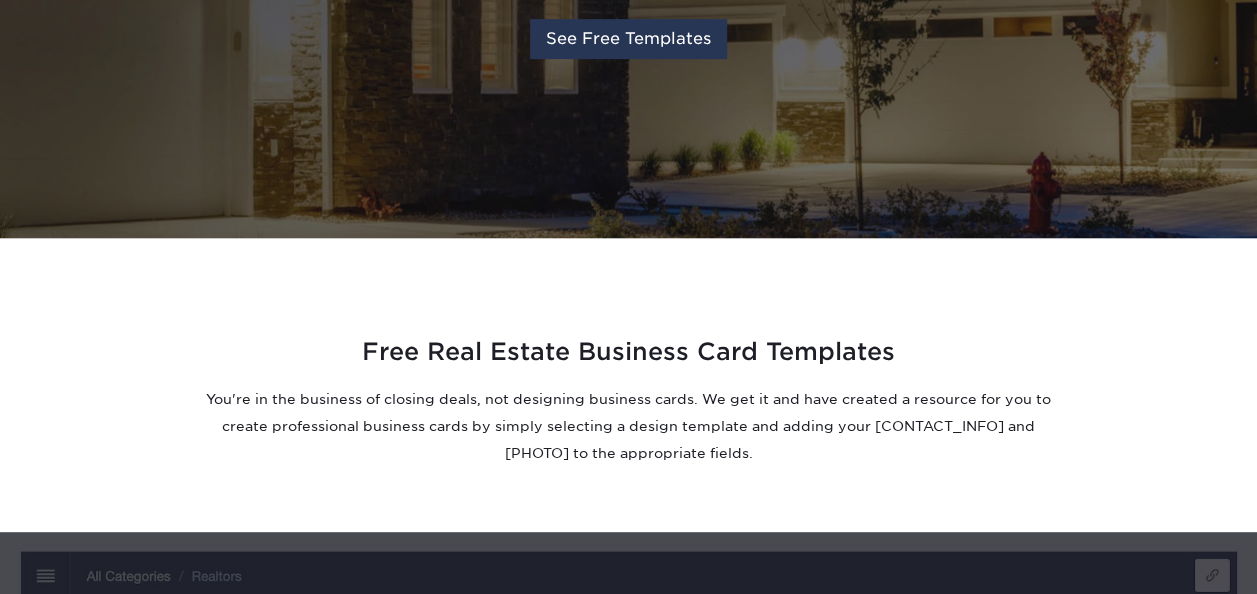 click on "See Free Templates" at bounding box center [628, 39] 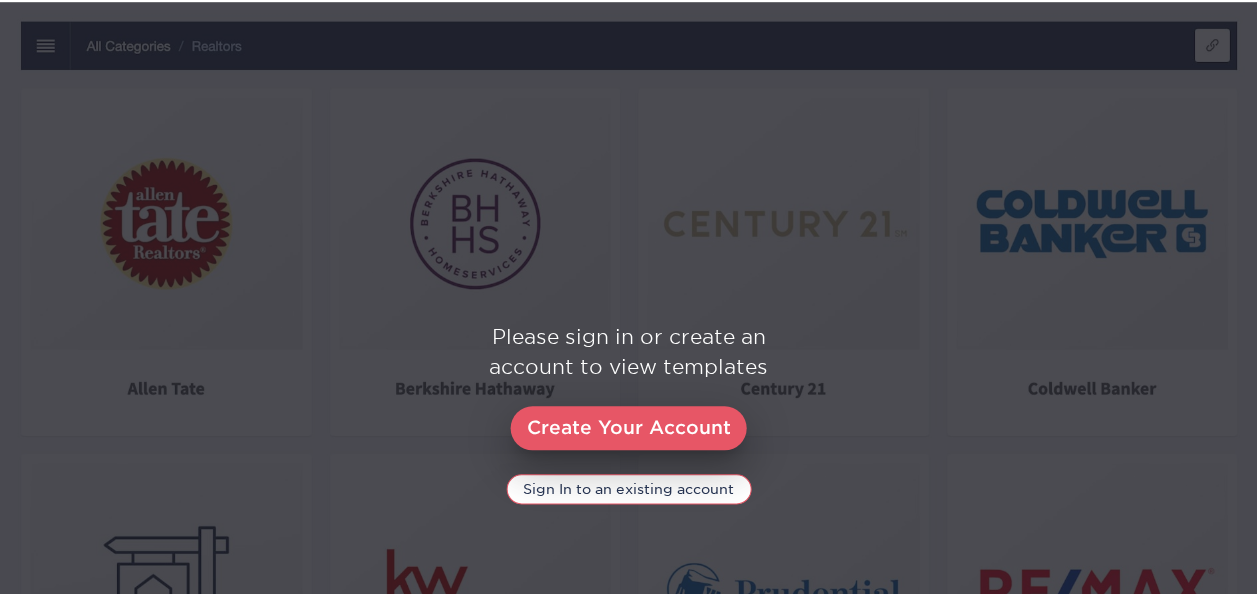 scroll, scrollTop: 921, scrollLeft: 0, axis: vertical 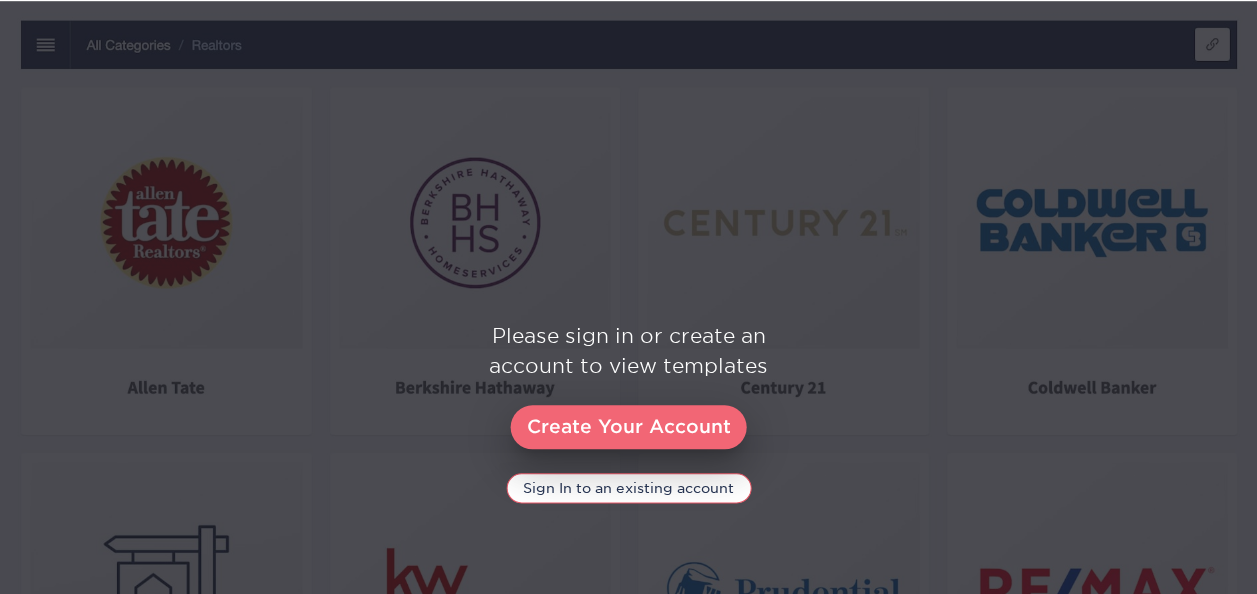 click on "Create Your Account" at bounding box center [629, 427] 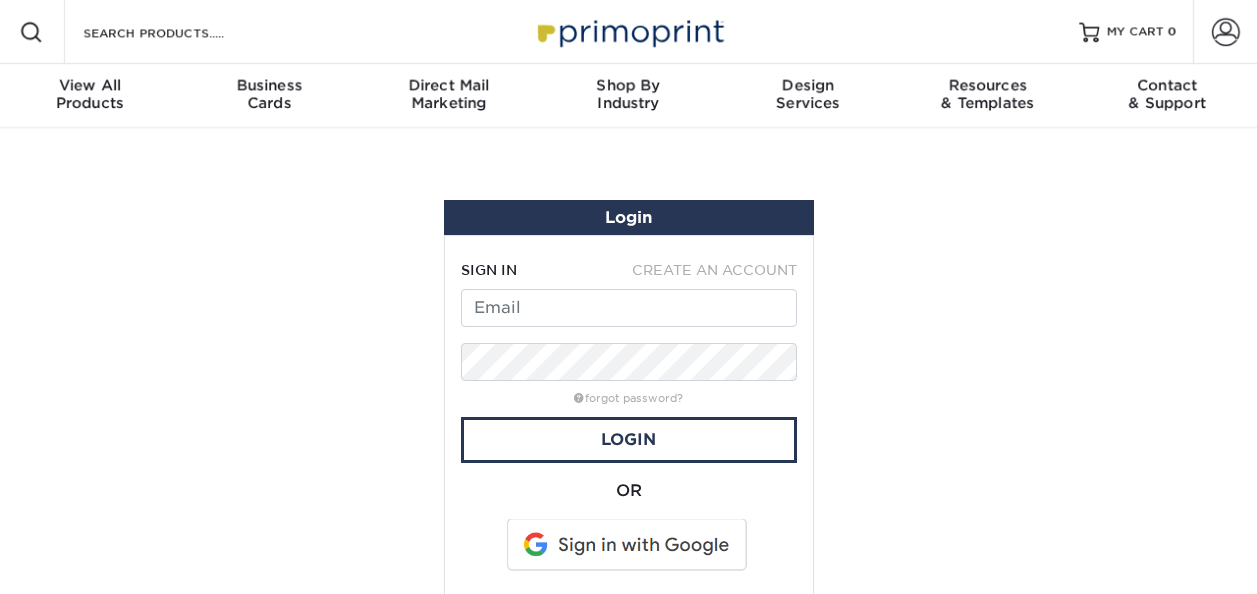 scroll, scrollTop: 0, scrollLeft: 0, axis: both 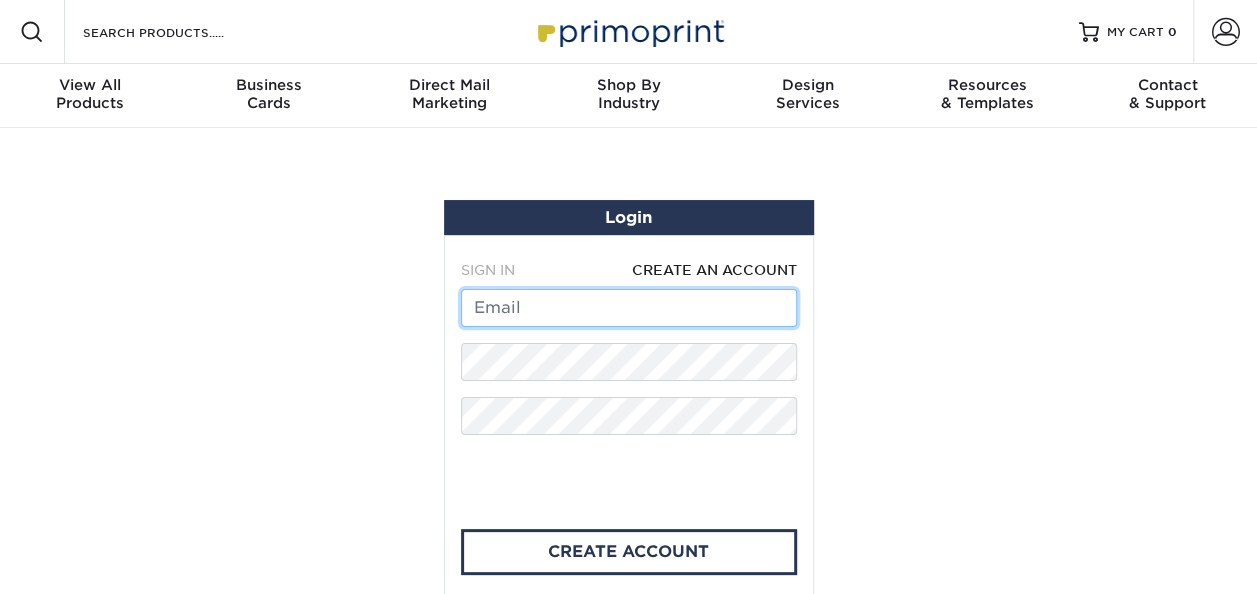 click at bounding box center [629, 308] 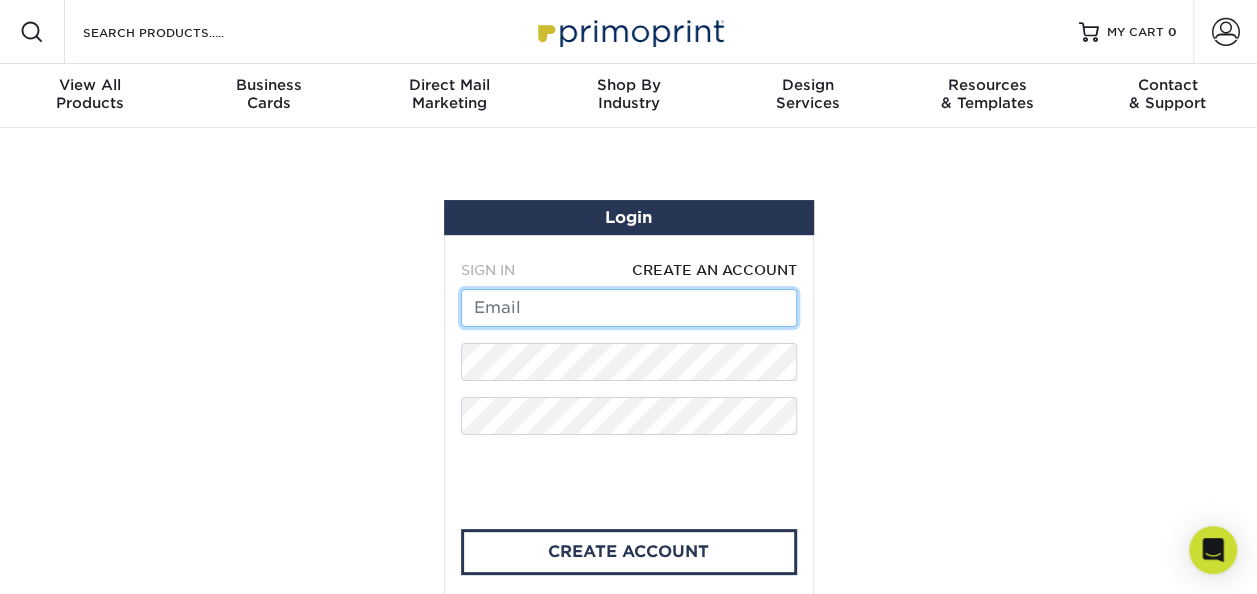 type on "bcwilliams27@yahoo.com" 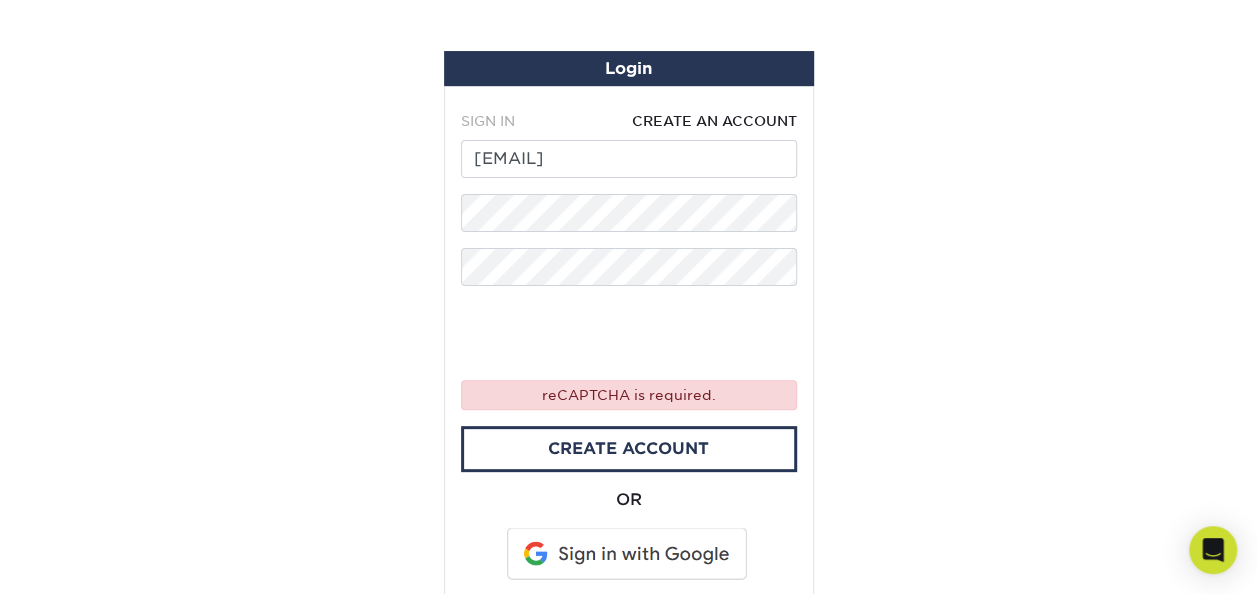 scroll, scrollTop: 157, scrollLeft: 0, axis: vertical 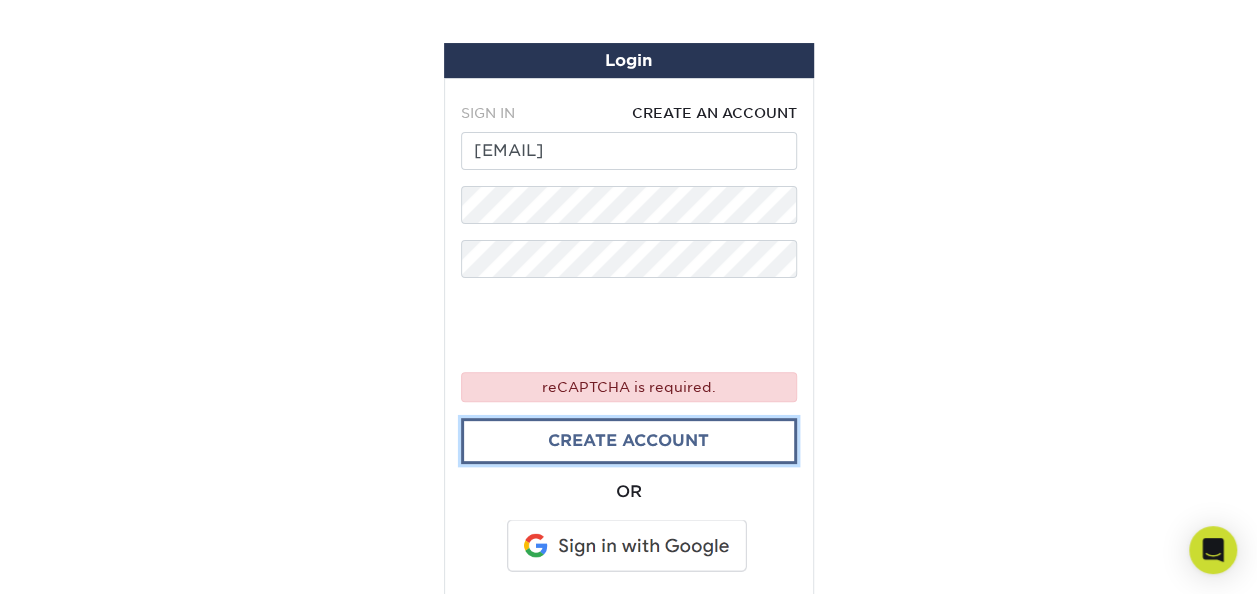 click on "create account" at bounding box center (629, 441) 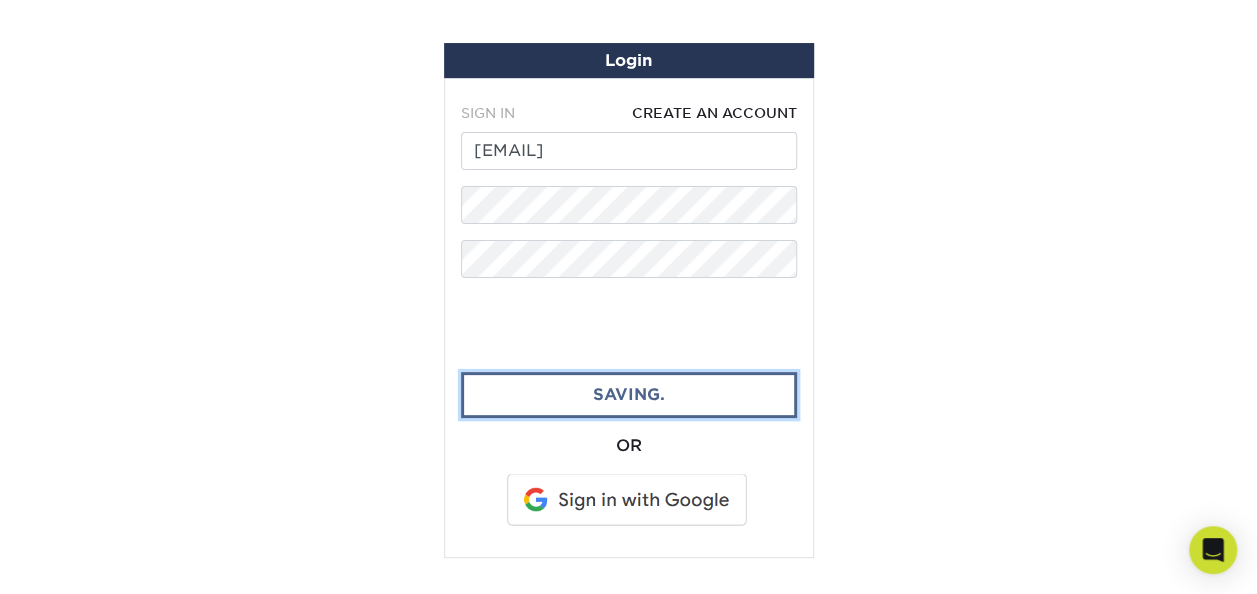 type 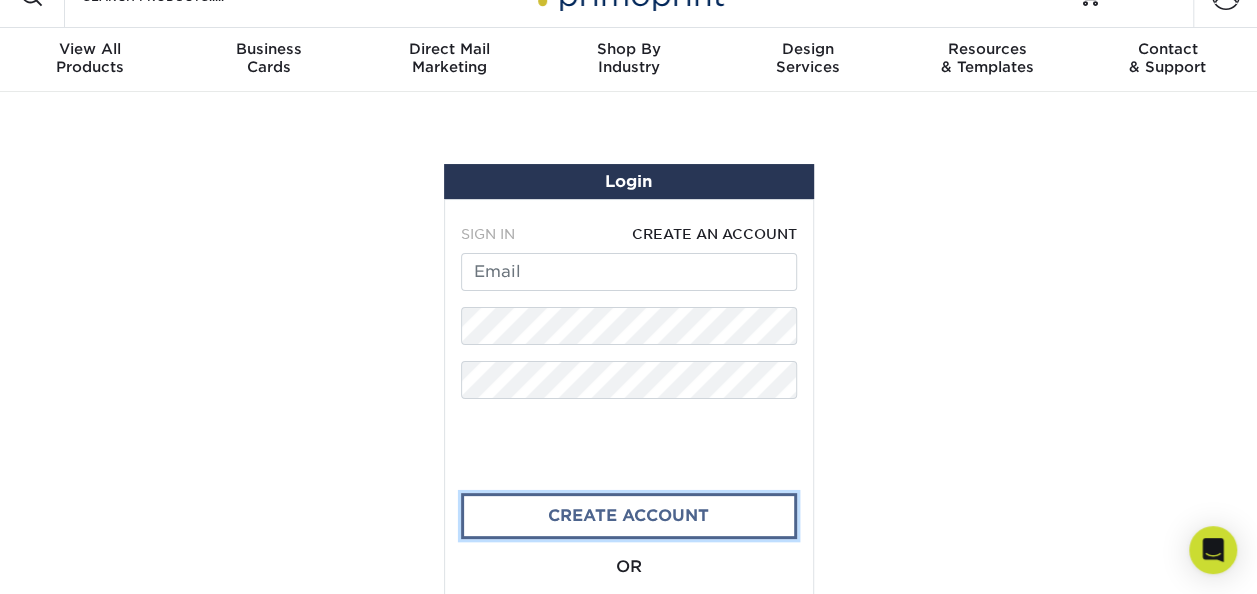 scroll, scrollTop: 0, scrollLeft: 0, axis: both 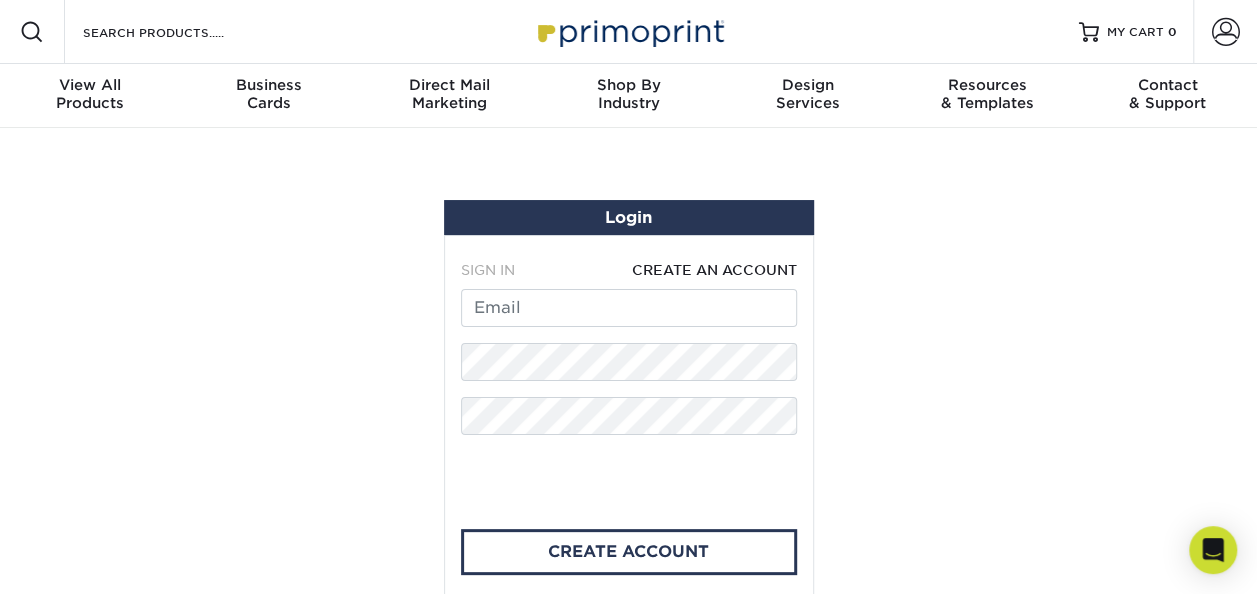 click on "Account" at bounding box center [1225, 32] 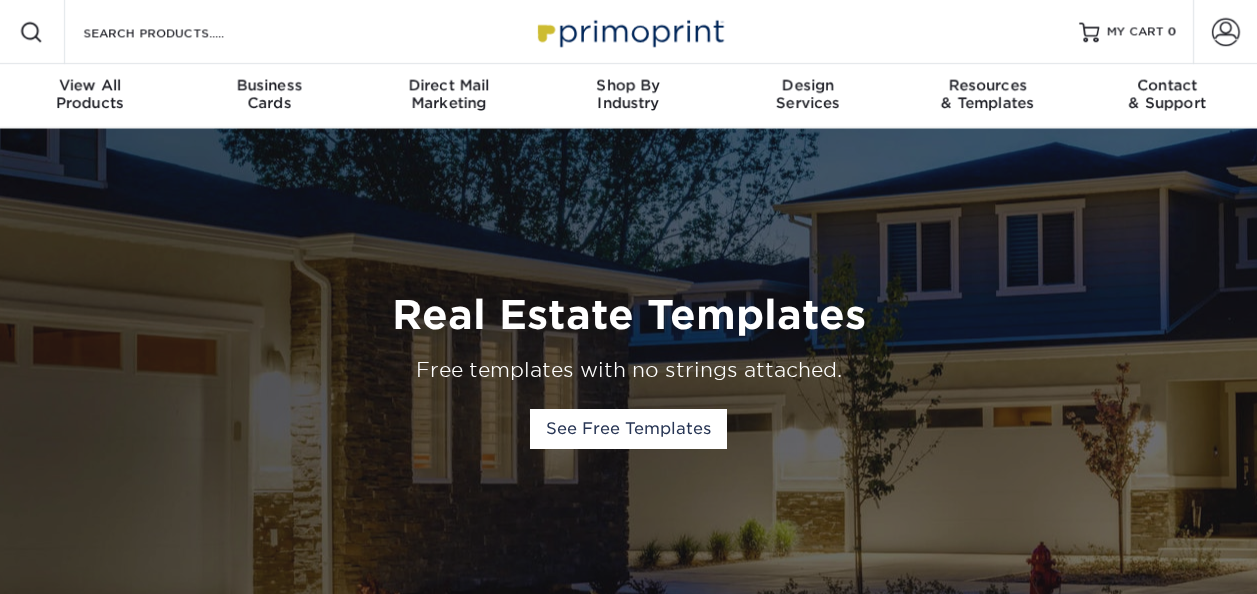 scroll, scrollTop: 0, scrollLeft: 0, axis: both 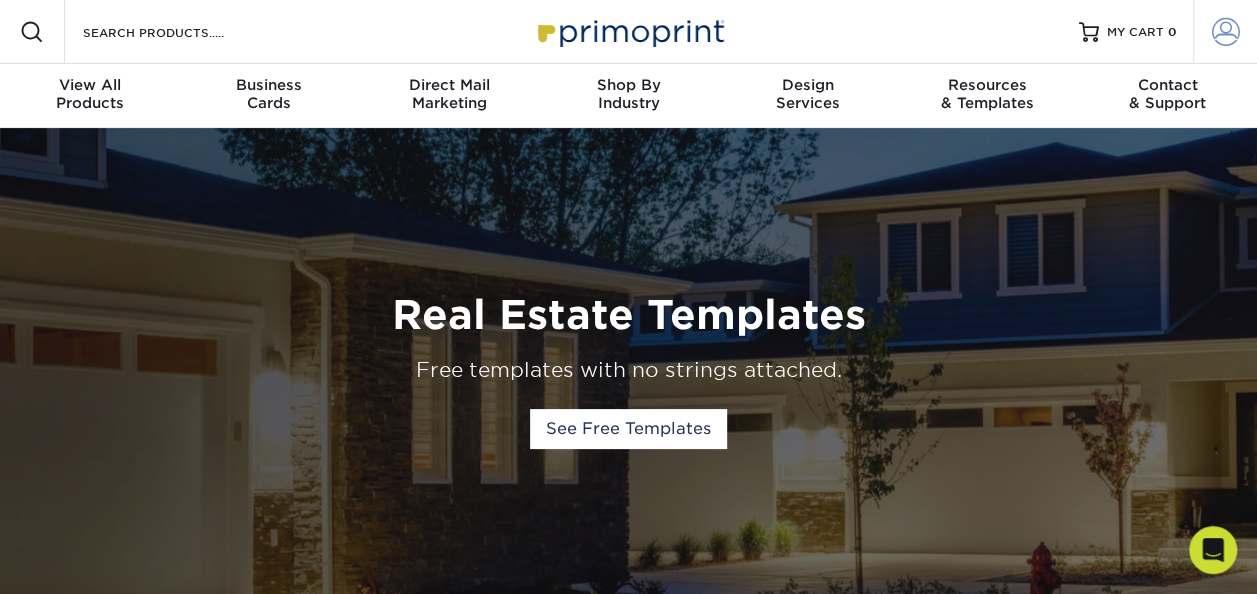 click at bounding box center (1226, 32) 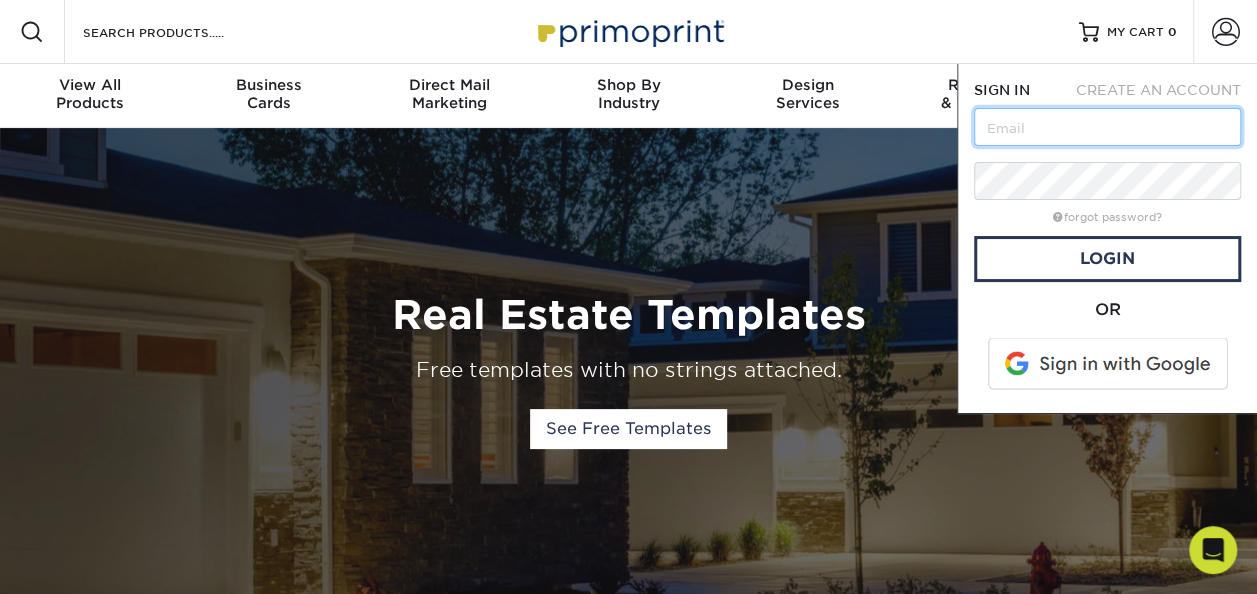 click at bounding box center [1107, 127] 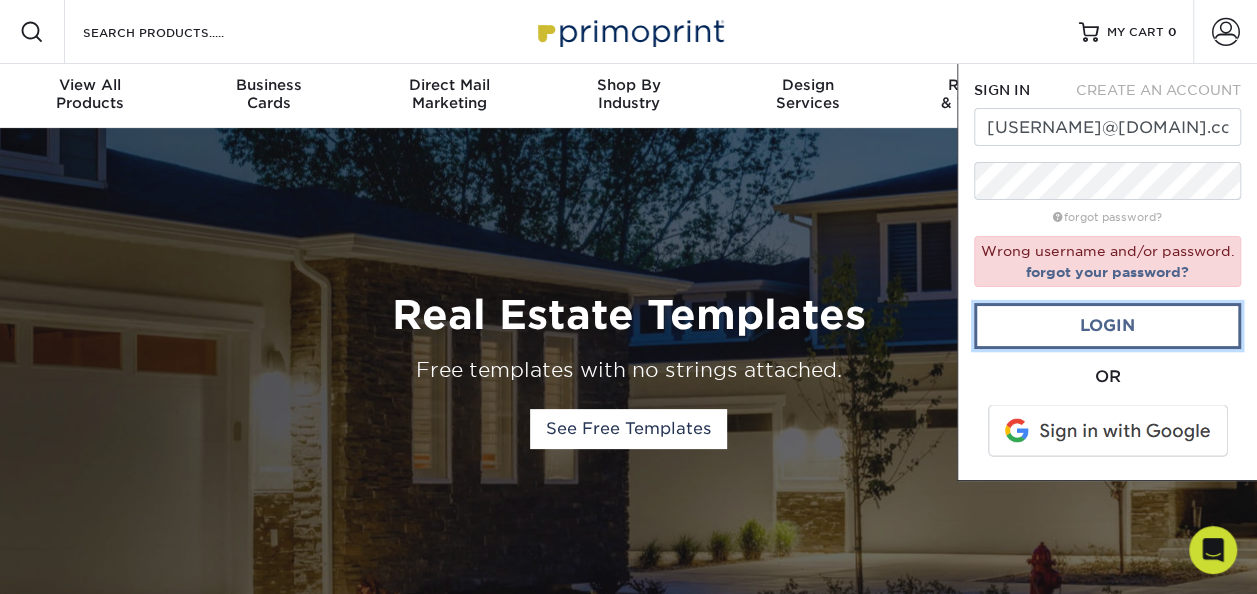 click on "Login" at bounding box center [1107, 326] 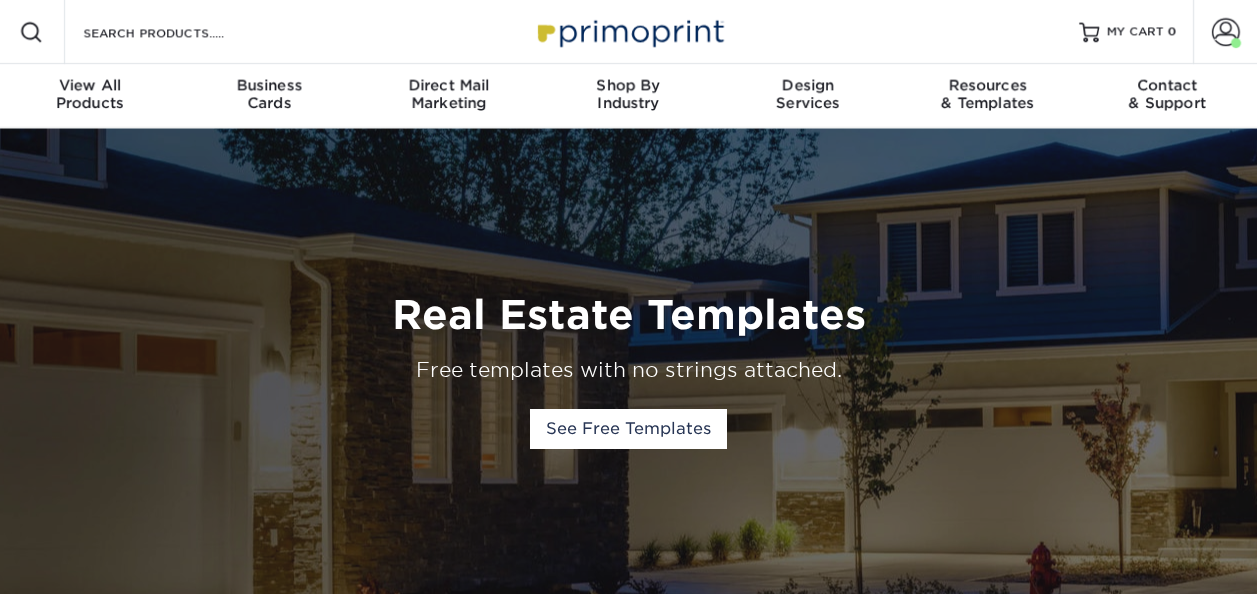 scroll, scrollTop: 0, scrollLeft: 0, axis: both 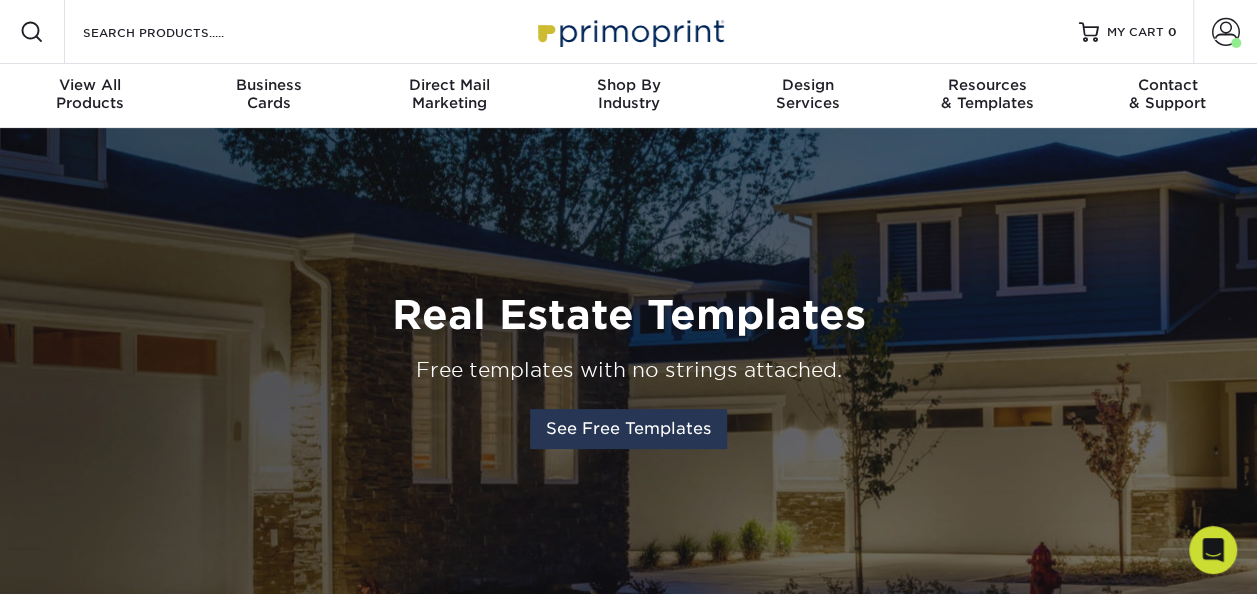 click on "See Free Templates" at bounding box center (628, 429) 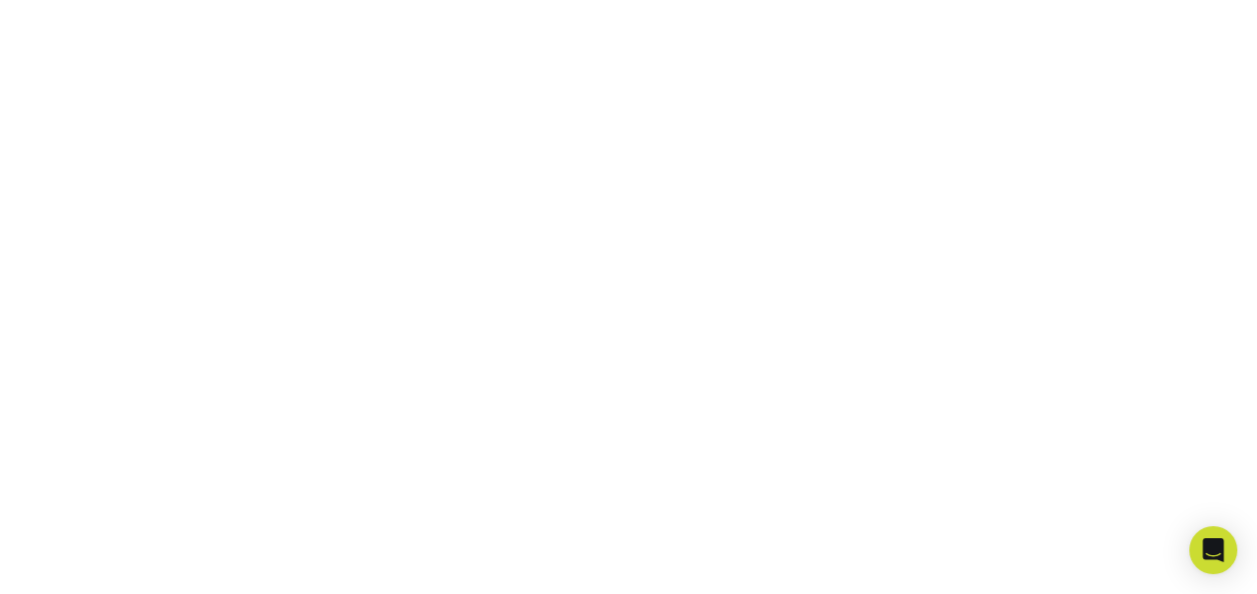 scroll, scrollTop: 1004, scrollLeft: 0, axis: vertical 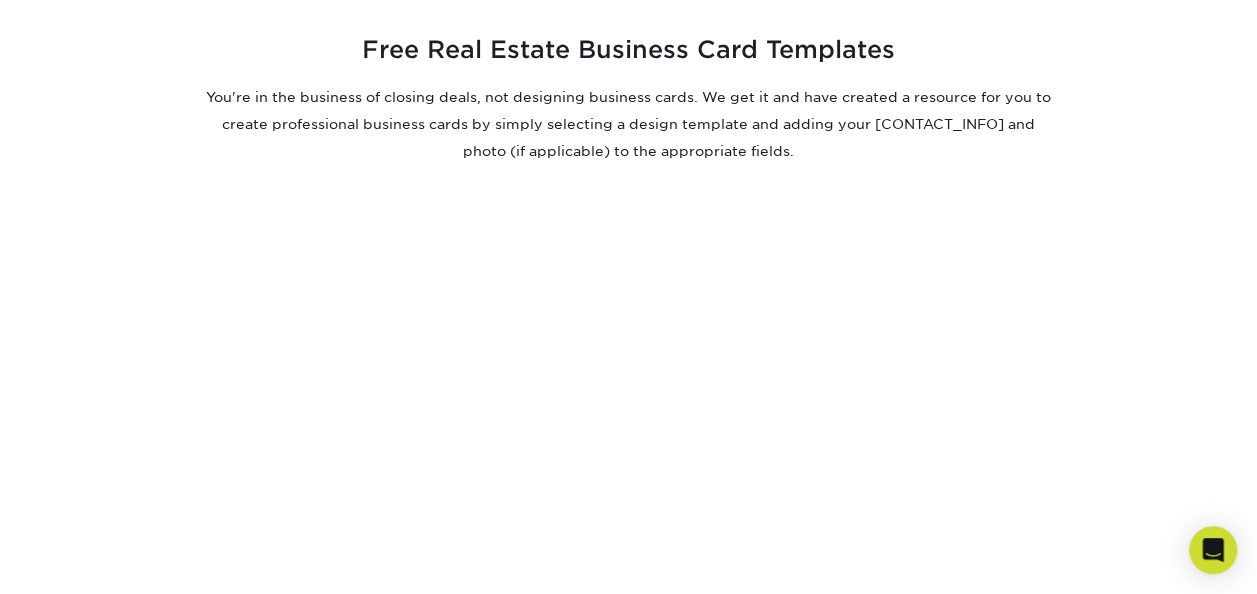 drag, startPoint x: 1271, startPoint y: 294, endPoint x: 847, endPoint y: 201, distance: 434.0795 